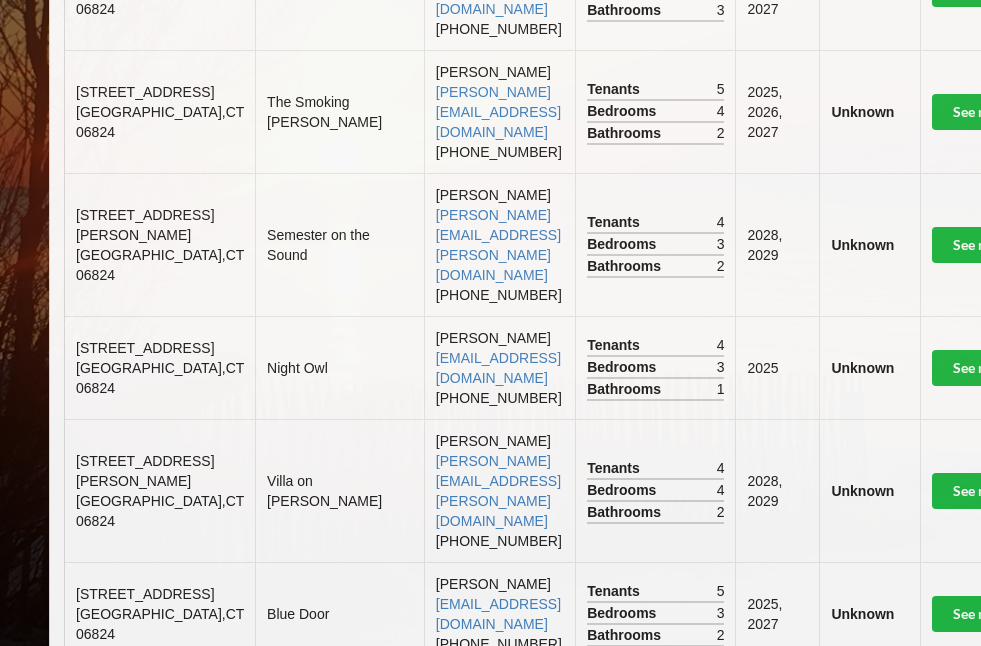 scroll, scrollTop: 1246, scrollLeft: 0, axis: vertical 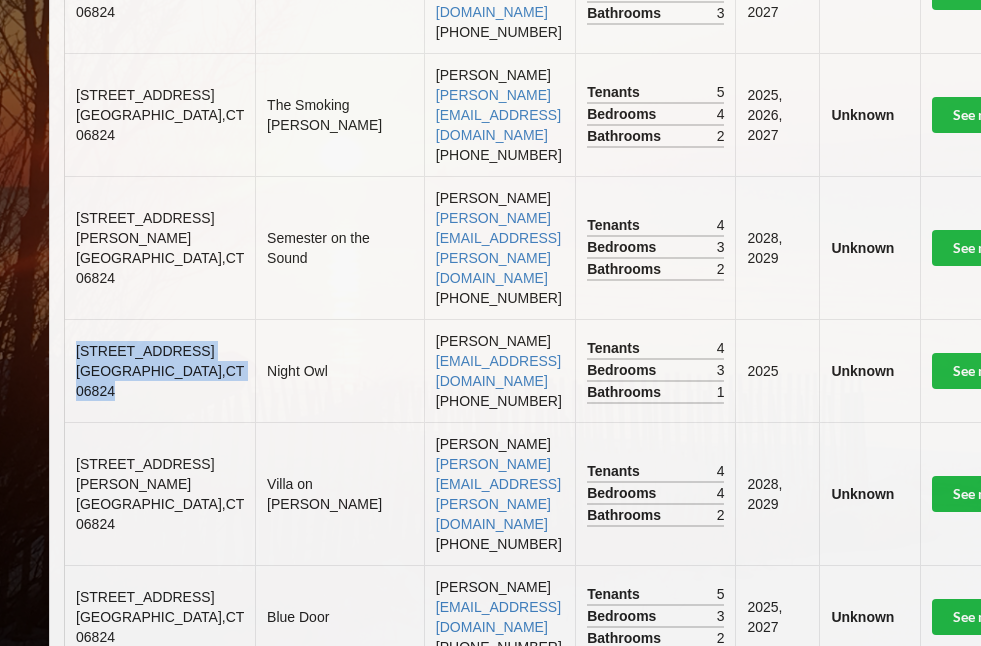 drag, startPoint x: 75, startPoint y: 247, endPoint x: 145, endPoint y: 326, distance: 105.550934 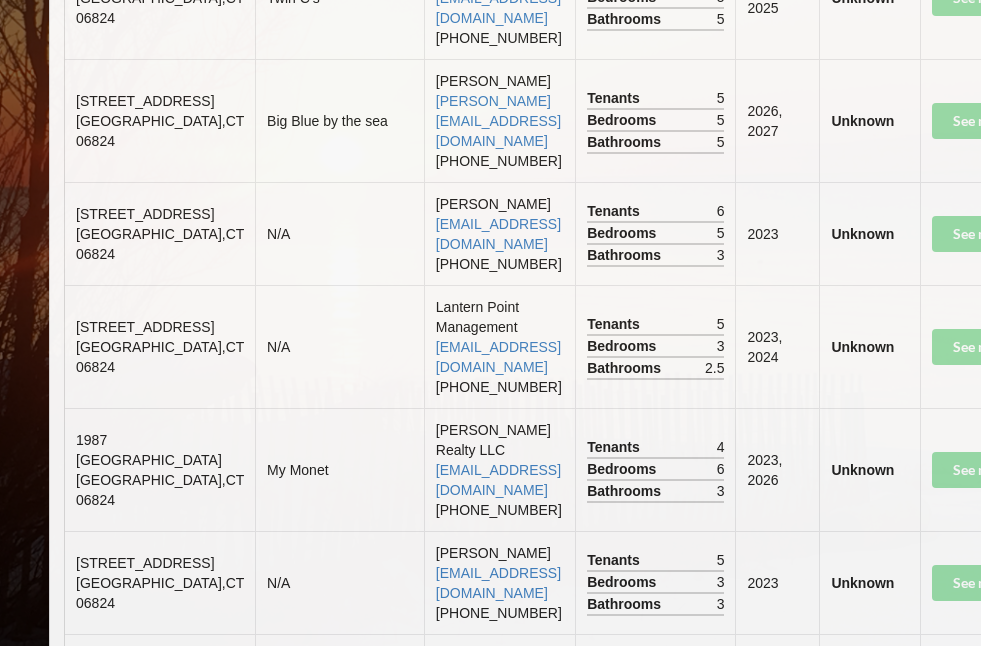 scroll, scrollTop: 6342, scrollLeft: 0, axis: vertical 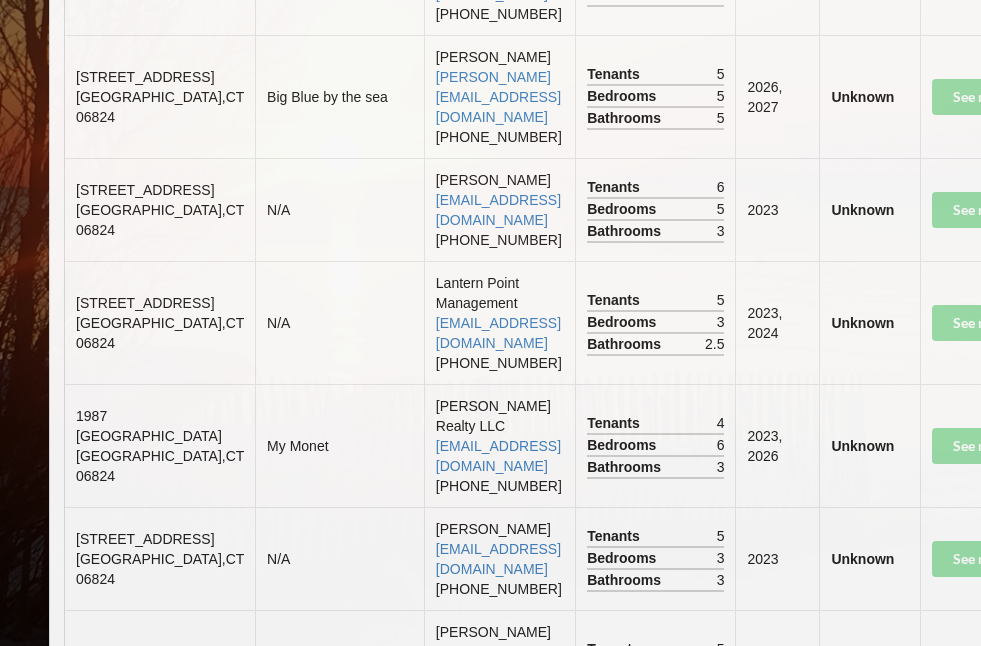 drag, startPoint x: 79, startPoint y: 254, endPoint x: 151, endPoint y: 334, distance: 107.62899 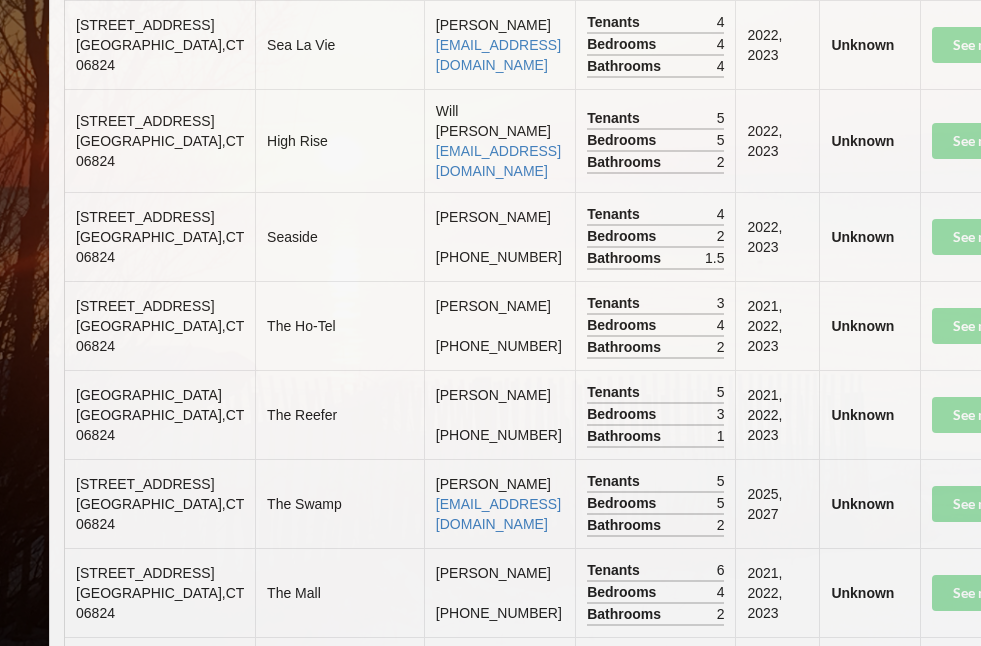 scroll, scrollTop: 10690, scrollLeft: 0, axis: vertical 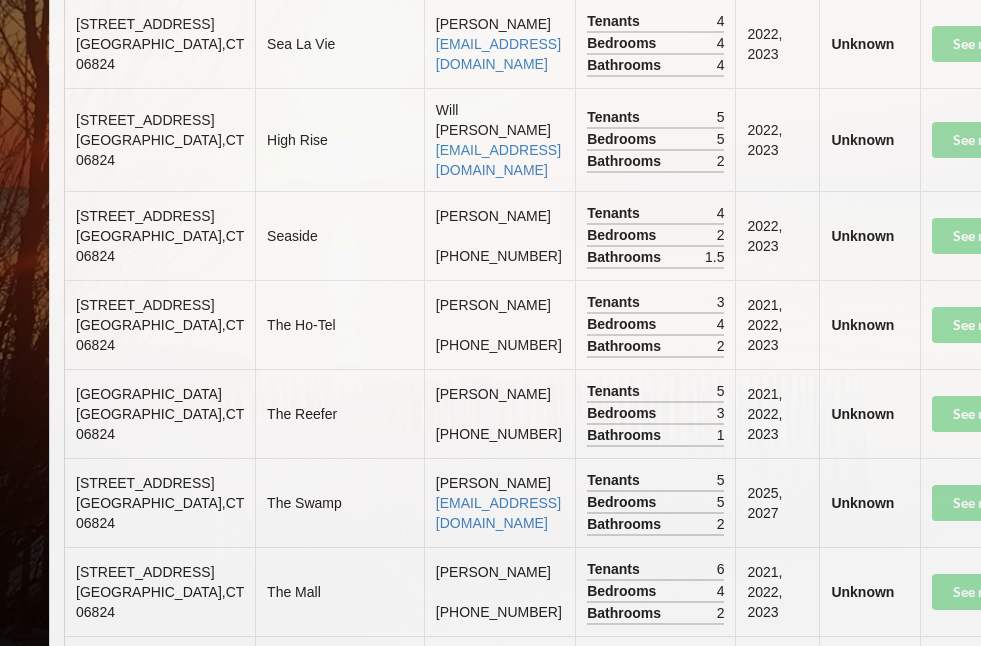 drag, startPoint x: 80, startPoint y: 183, endPoint x: 139, endPoint y: 278, distance: 111.83023 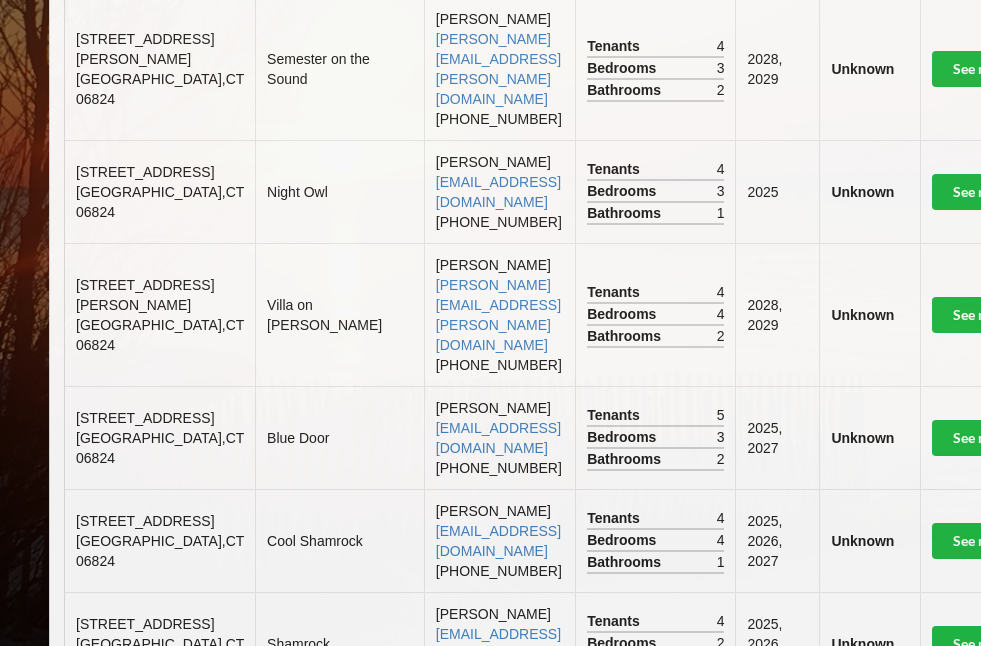 scroll, scrollTop: 1431, scrollLeft: 0, axis: vertical 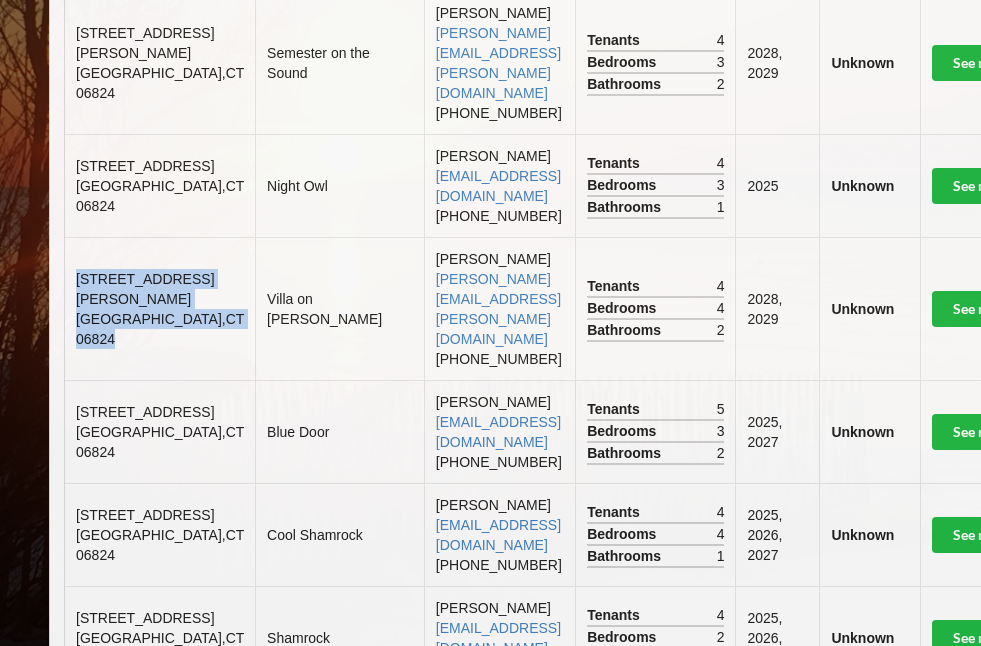 drag, startPoint x: 77, startPoint y: 185, endPoint x: 153, endPoint y: 264, distance: 109.62208 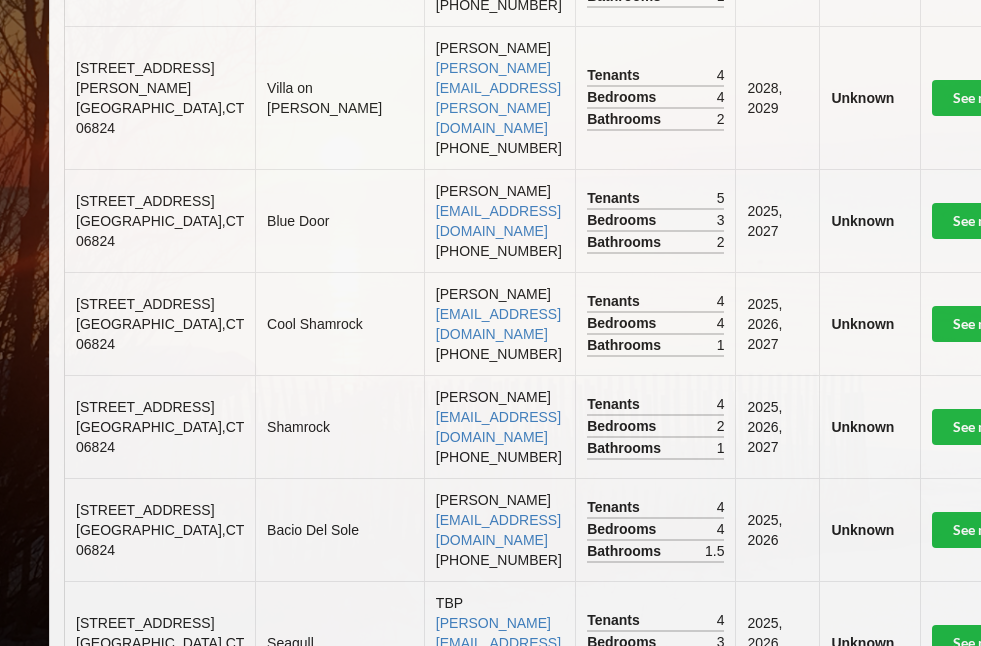 scroll, scrollTop: 1643, scrollLeft: 0, axis: vertical 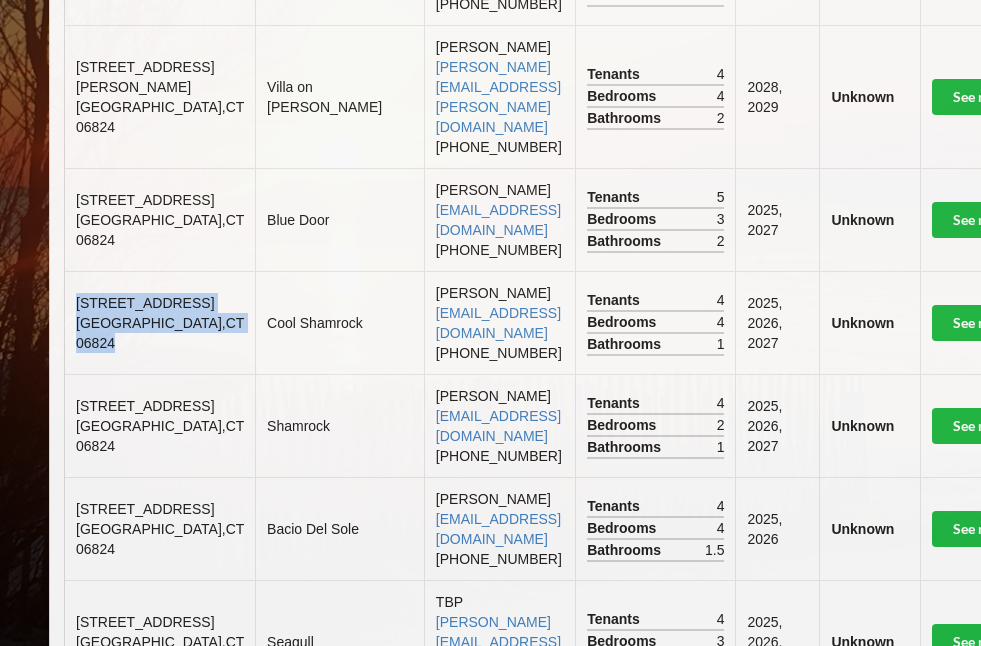 drag, startPoint x: 74, startPoint y: 195, endPoint x: 140, endPoint y: 295, distance: 119.81653 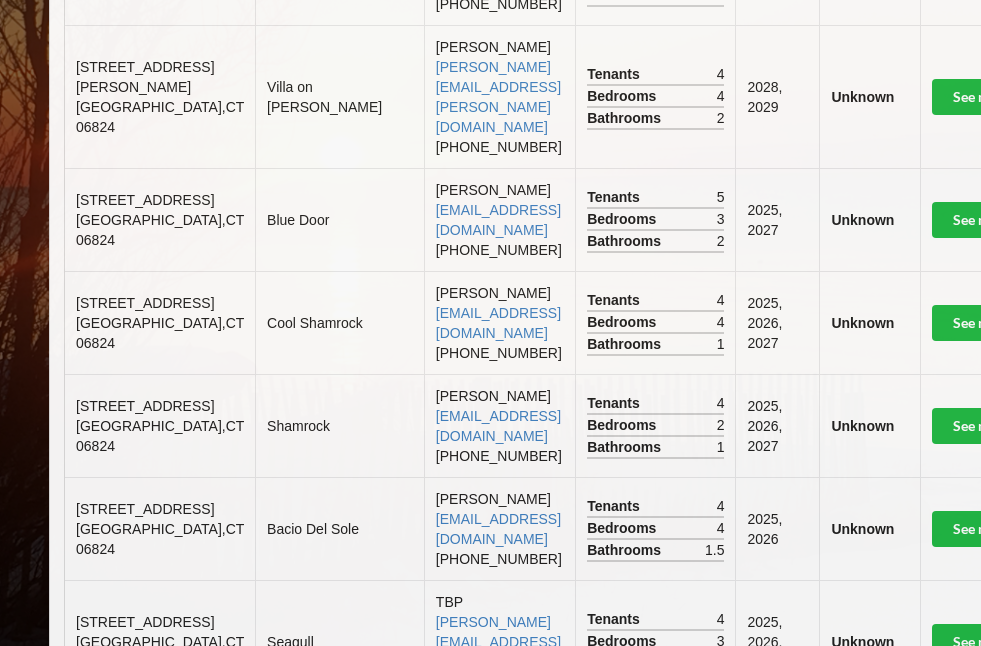 click on "[PERSON_NAME] [EMAIL_ADDRESS][DOMAIN_NAME] [PHONE_NUMBER]" at bounding box center (499, 322) 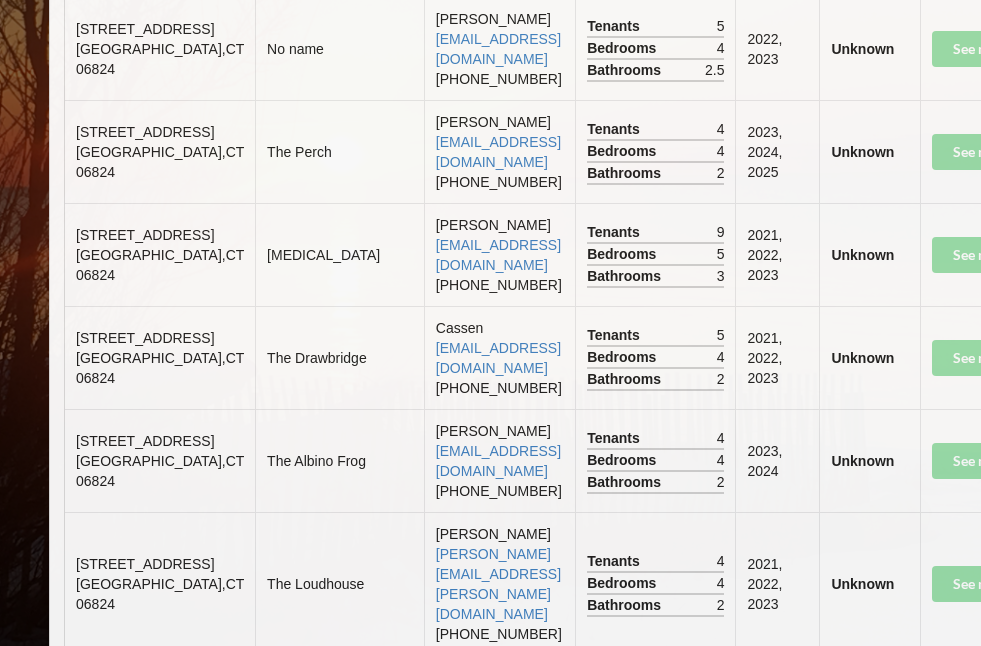 scroll, scrollTop: 8126, scrollLeft: 0, axis: vertical 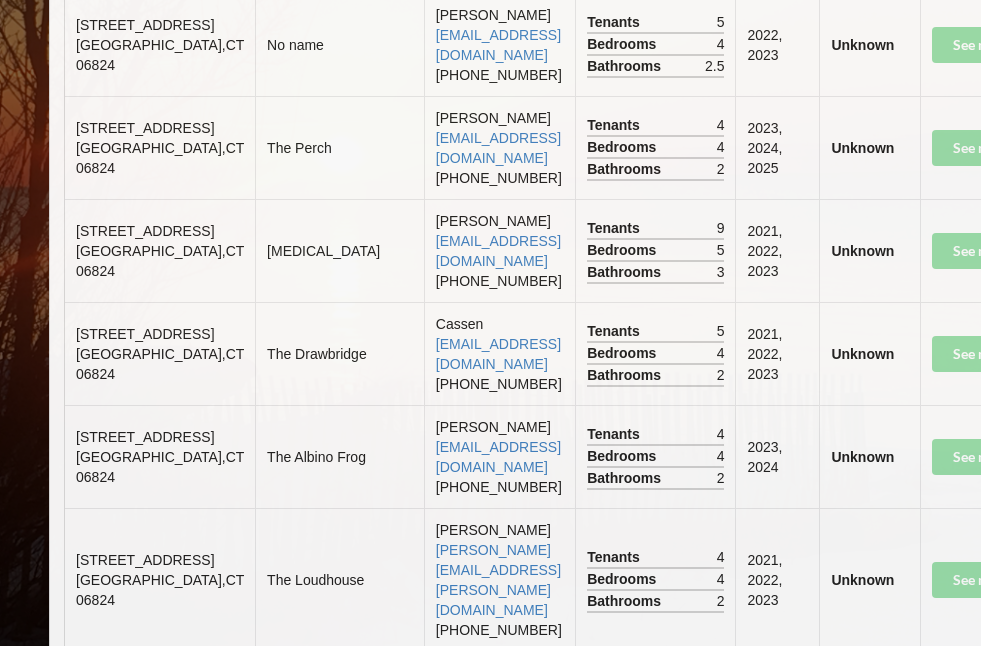 drag, startPoint x: 78, startPoint y: 313, endPoint x: 148, endPoint y: 407, distance: 117.20068 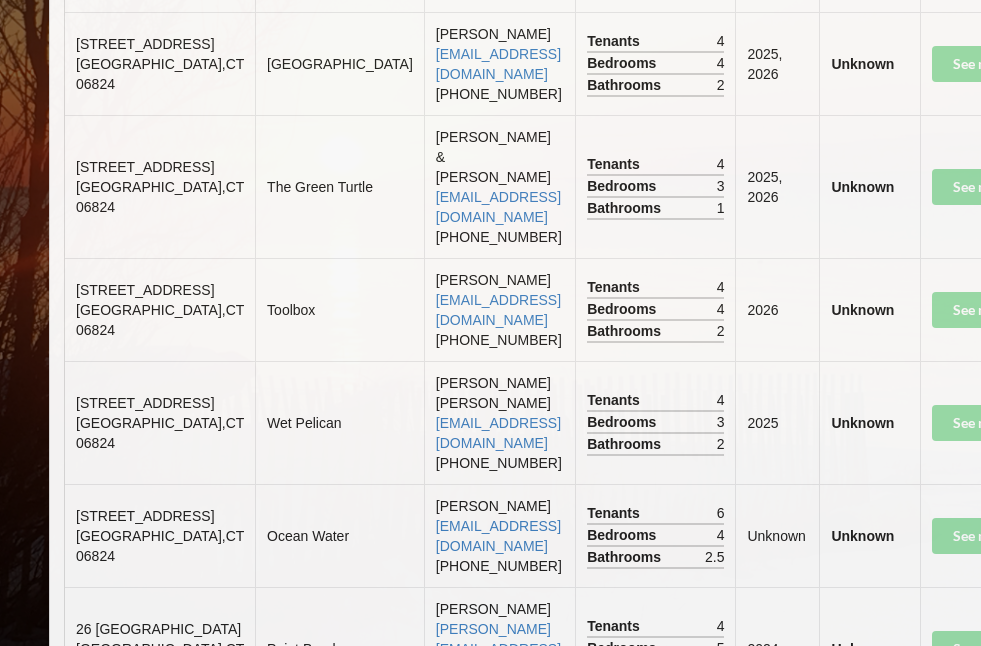 scroll, scrollTop: 9502, scrollLeft: 0, axis: vertical 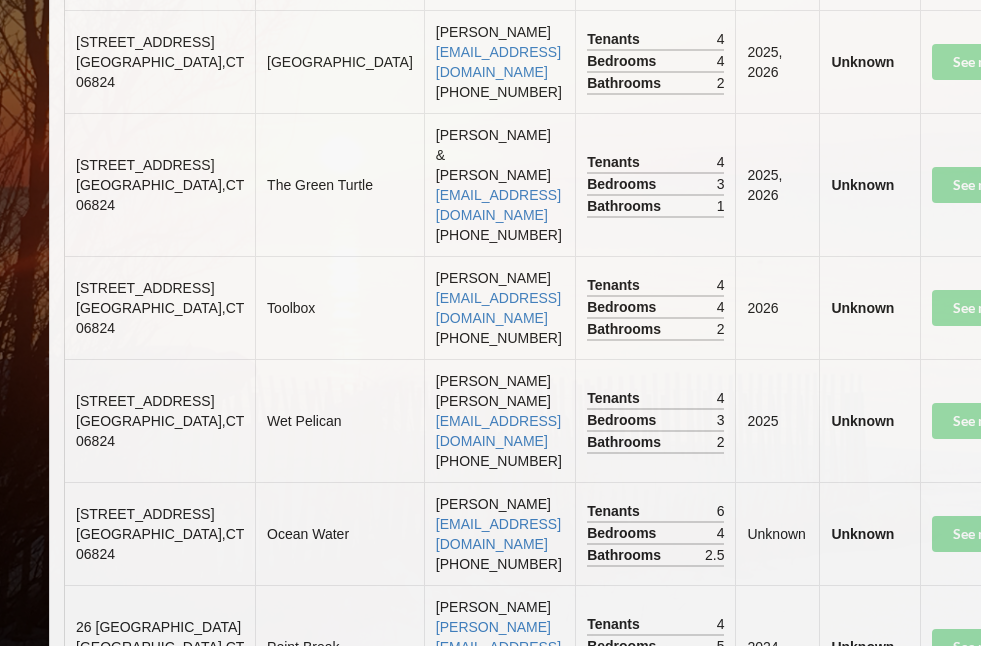 drag, startPoint x: 78, startPoint y: 185, endPoint x: 141, endPoint y: 295, distance: 126.76356 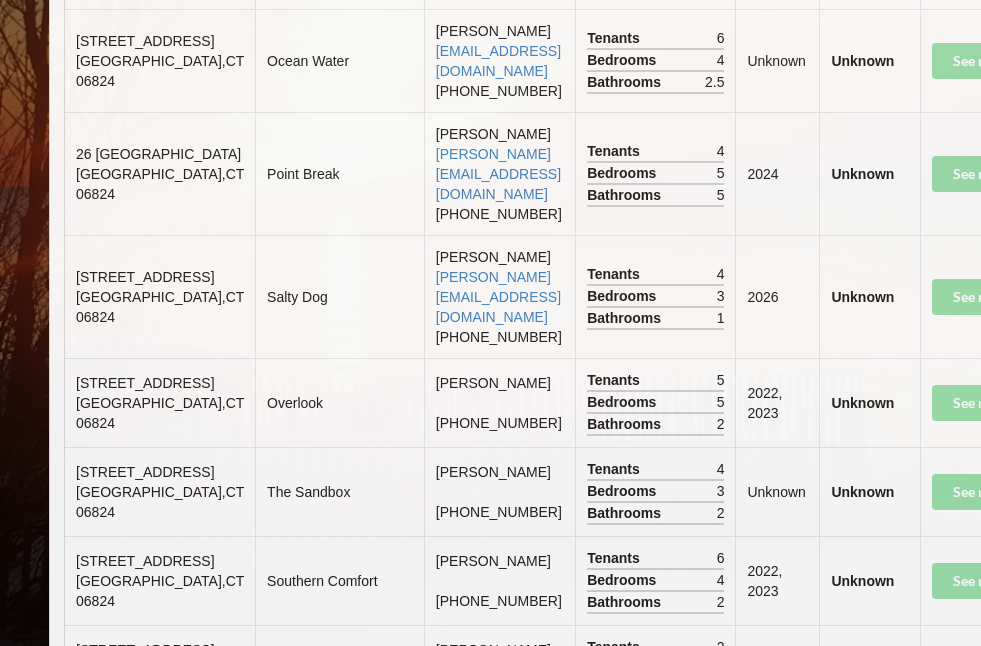 scroll, scrollTop: 9981, scrollLeft: 0, axis: vertical 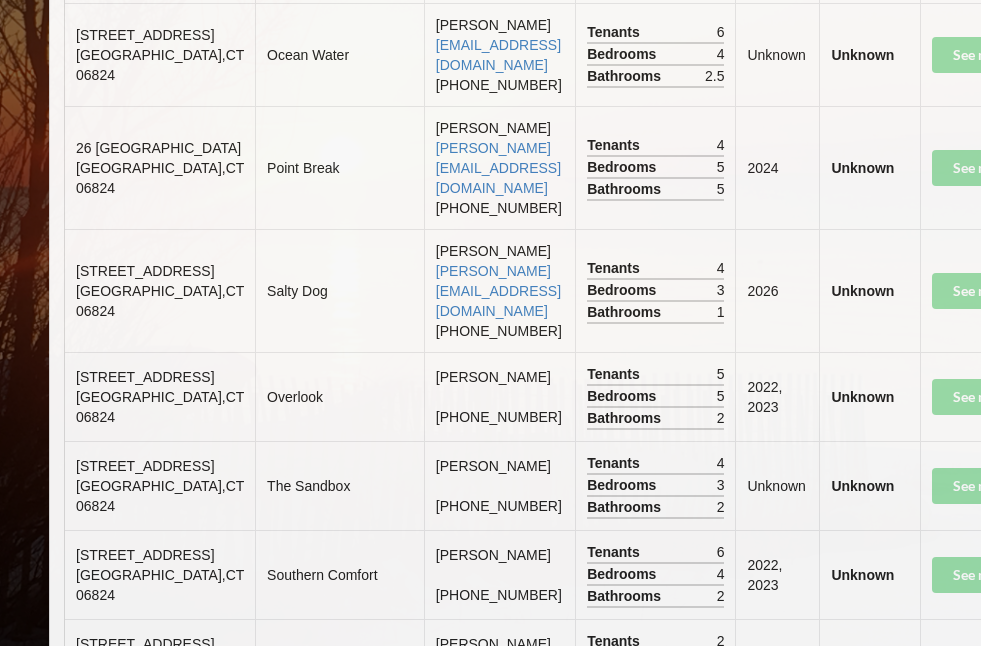 click on "See more info" at bounding box center [1015, -172] 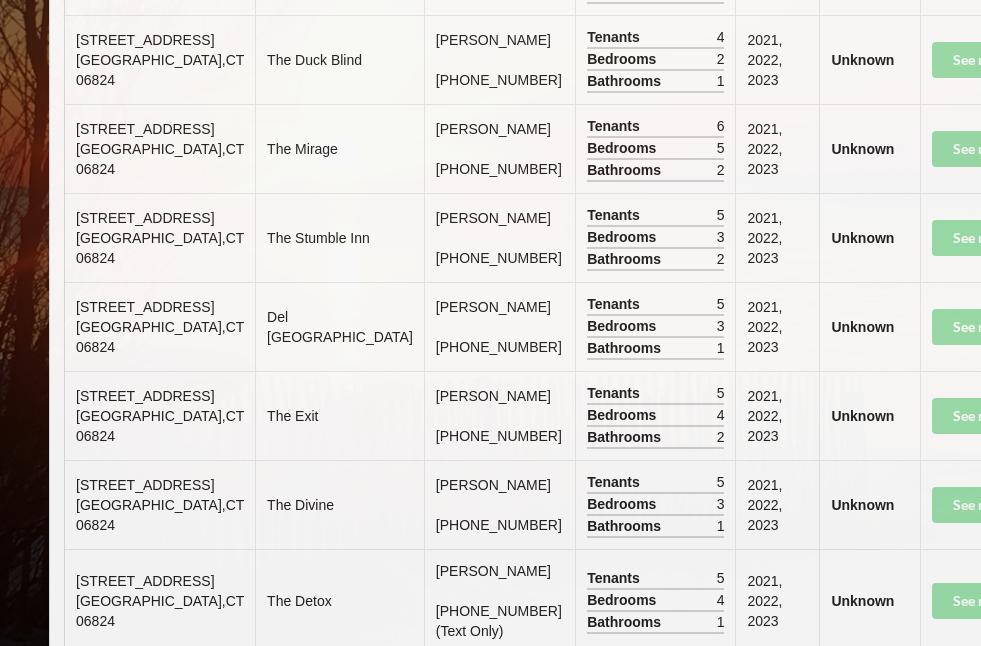 scroll, scrollTop: 11312, scrollLeft: 0, axis: vertical 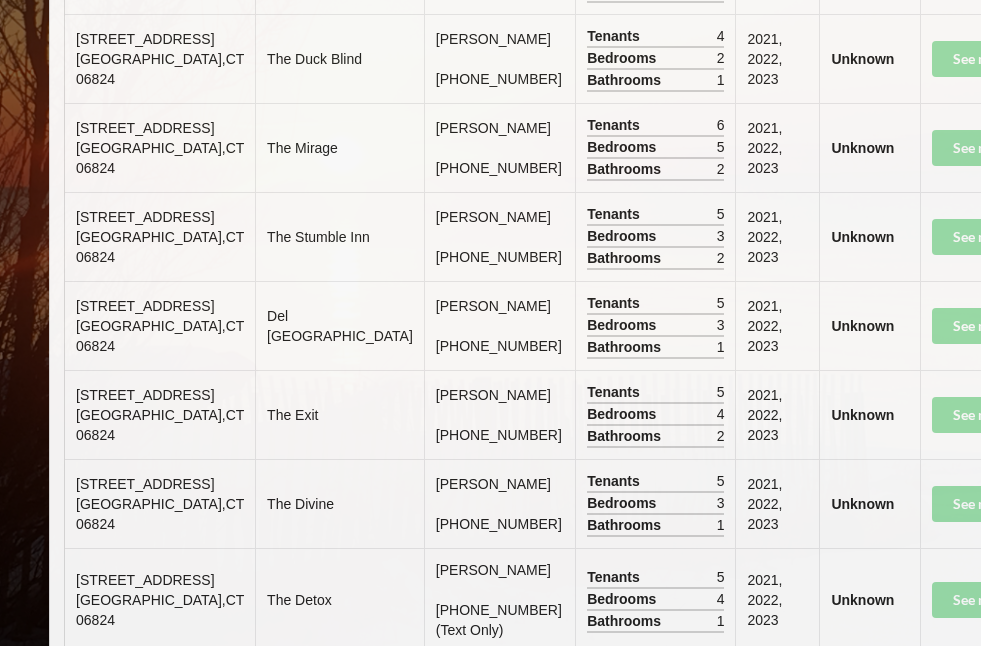drag, startPoint x: 77, startPoint y: 235, endPoint x: 144, endPoint y: 296, distance: 90.60905 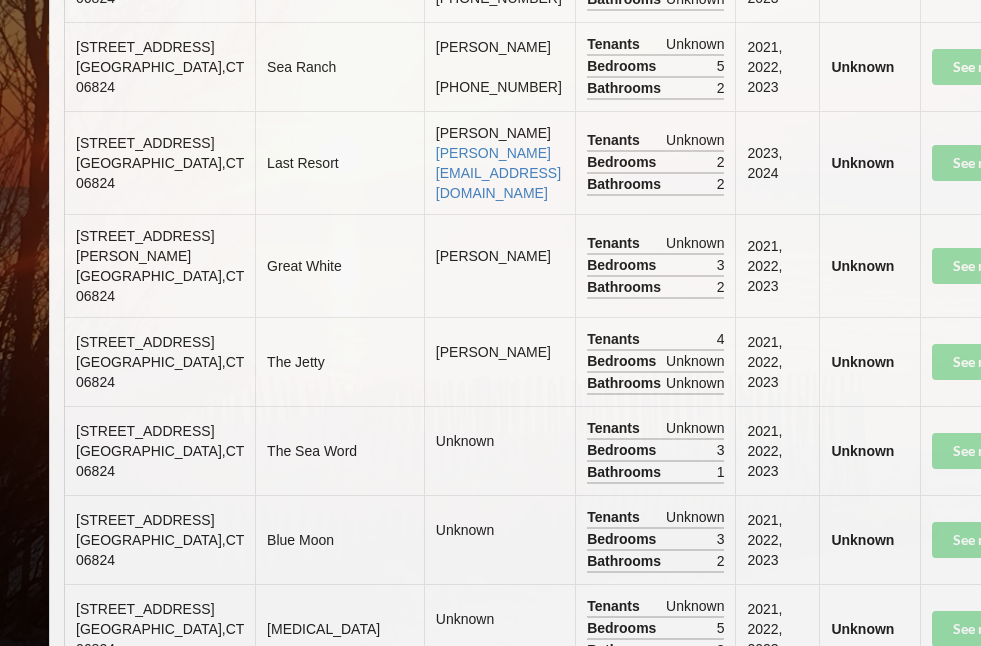 scroll, scrollTop: 14361, scrollLeft: 0, axis: vertical 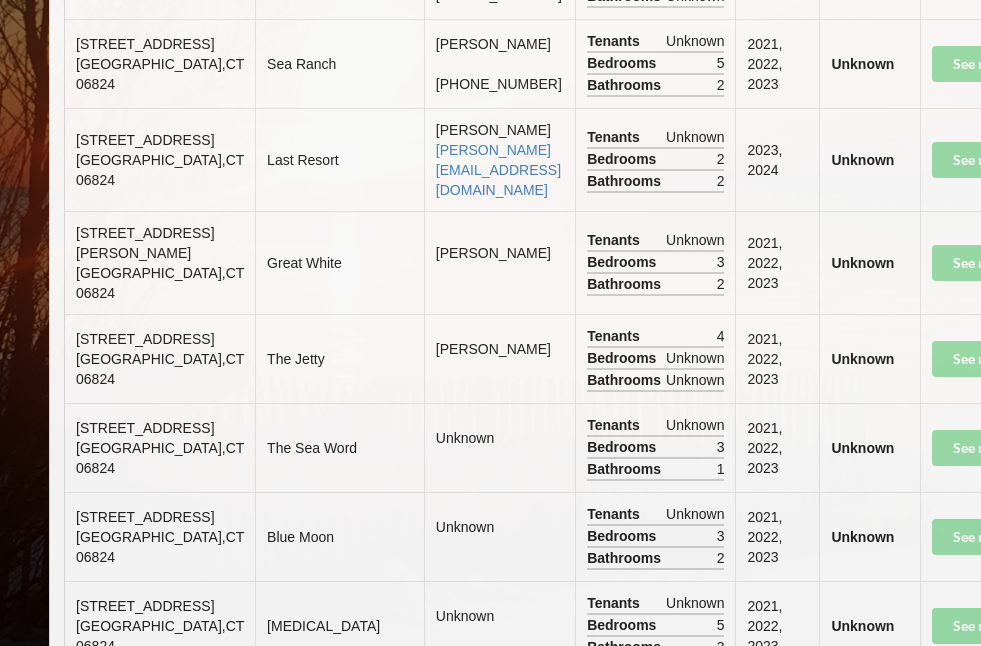 drag, startPoint x: 78, startPoint y: 114, endPoint x: 145, endPoint y: 229, distance: 133.09395 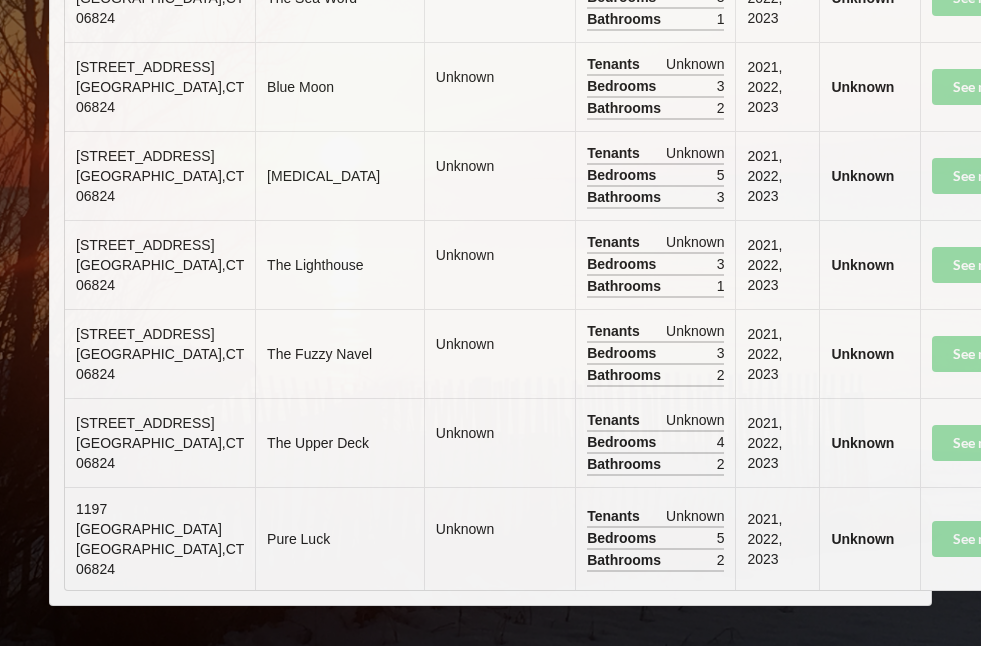 scroll, scrollTop: 14854, scrollLeft: 0, axis: vertical 